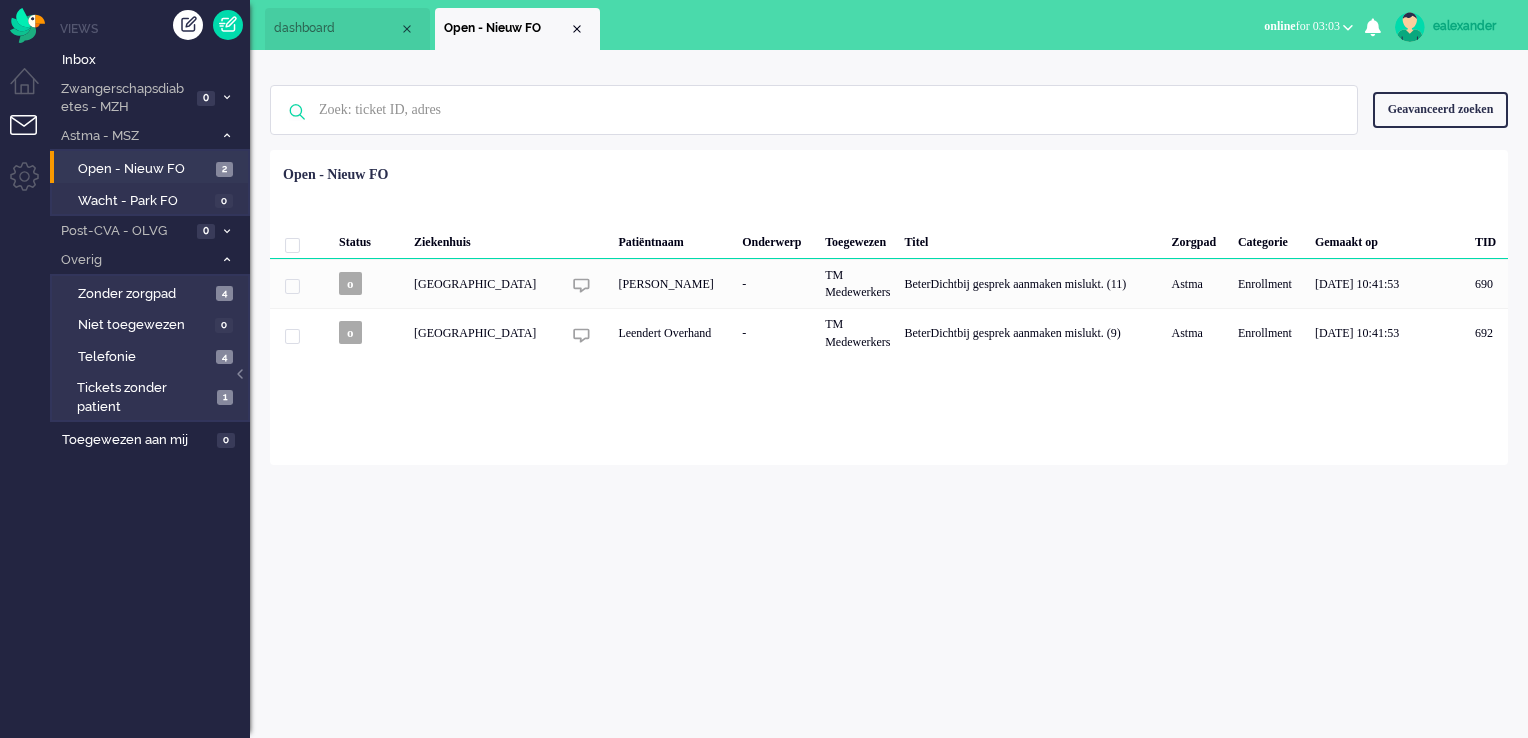 scroll, scrollTop: 0, scrollLeft: 0, axis: both 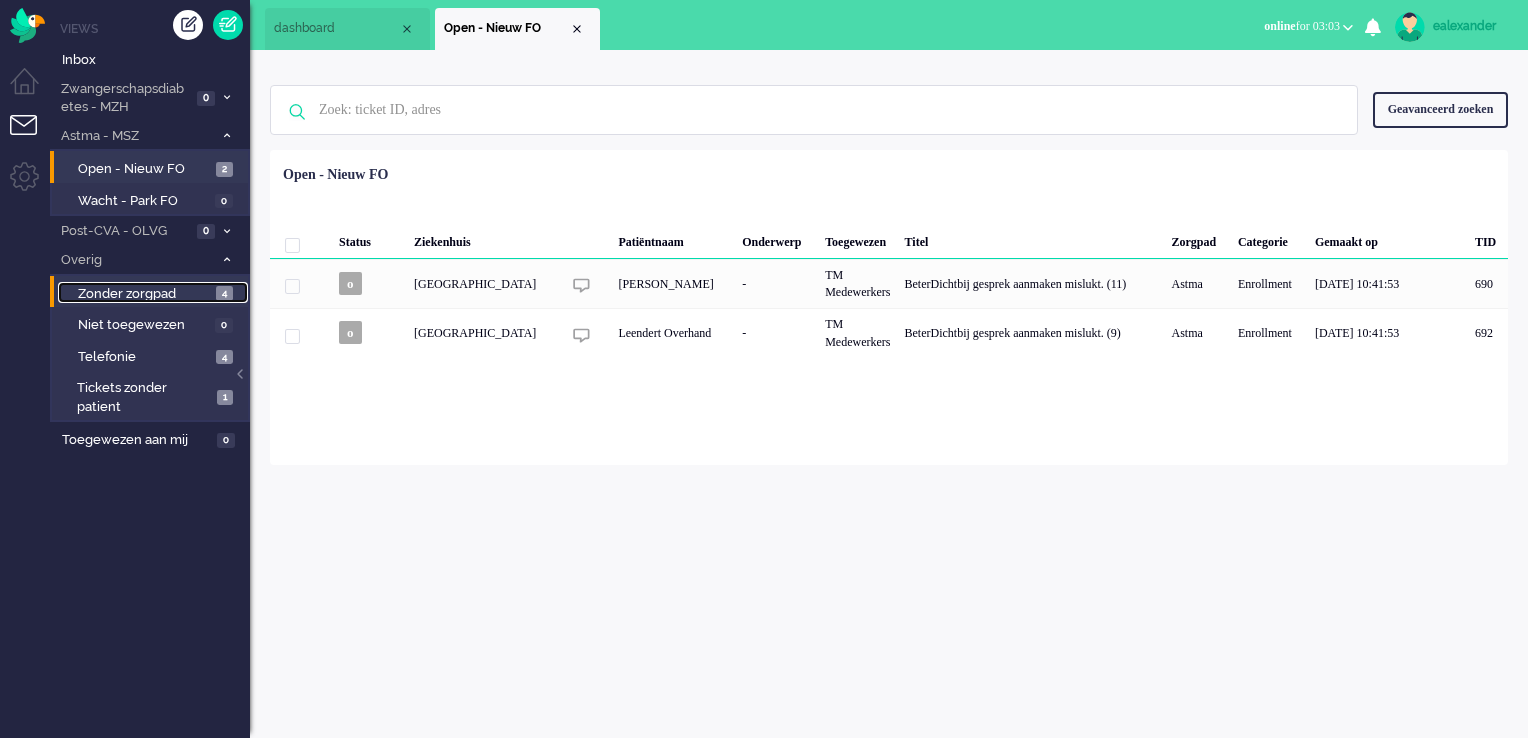 click on "Zonder zorgpad" at bounding box center (144, 294) 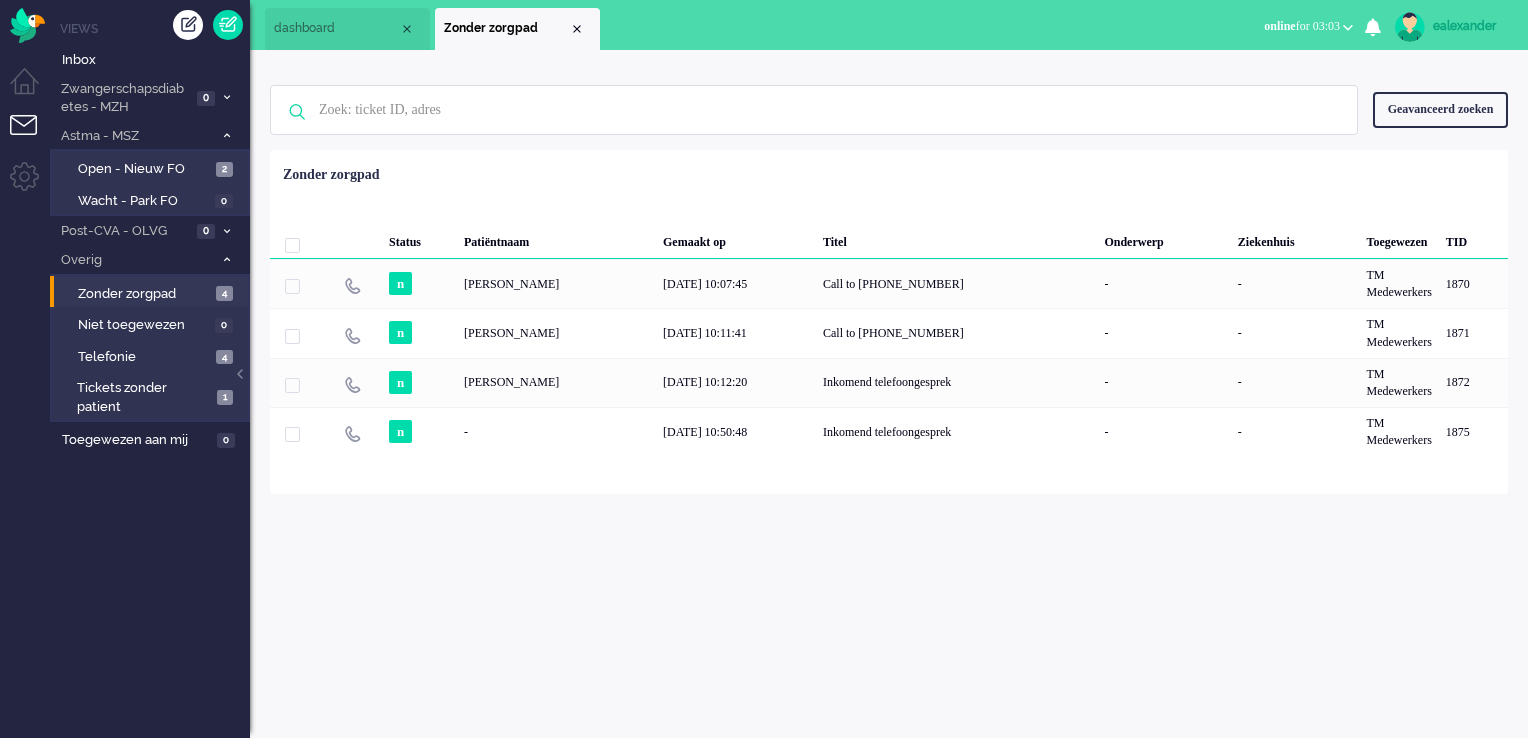 click at bounding box center [292, 245] 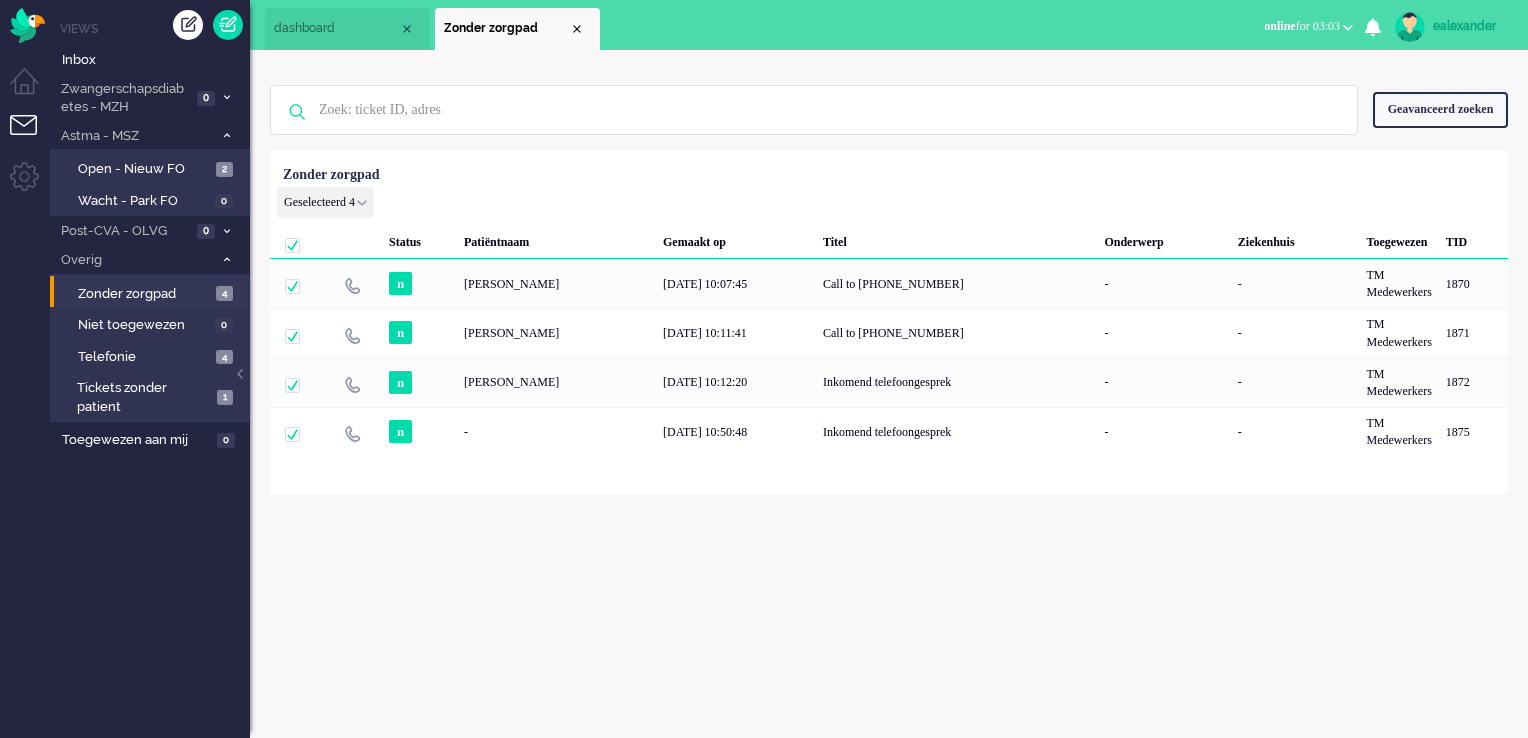 click on "Geselecteerd 4  Set Status: open pending holding solved Verwijder Selecteer... Unassign biancanmsc [PERSON_NAME] [PERSON_NAME] claudiammsc Meij crisnmsc Noort daniellesmsc Schaaf [PERSON_NAME] msagarageproddemo User [PERSON_NAME] [PERSON_NAME] [PERSON_NAME] admin fgrutters Grutters [PERSON_NAME] gvandekempe Kempe hbenard [PERSON_NAME].[PERSON_NAME] isawmsc van der Wijst jeannetgmsc Gjaltema jverboekendnurse Verboekend jverboekend Verboekend jorisprod Seijen winegum-[PERSON_NAME] jvanseijen Seijen jorisprodadmin van Seijen kimkmsc Kroon ltas Tas liesbethvmsc Visser lusciialarms Alarms margalmsc Leistra mhulzink Hulzink marinadmsc Dorenmalen mlie Lie marjagmsc Dantuma marthabmsc Bouma miyurusagarage Sagarage nberger Berger NienkeHmsc Hermanides - de Jong plaan Laan [PERSON_NAME] Broek samanthapmsc Postma stanmsc Kleijn tvanderzanden Zanden vvuoriprod Vuori wtijsma Tijsma younjuwmsc Westra zorgbijjou bij jou Zorg-bij-jou bij jou" at bounding box center [325, 202] 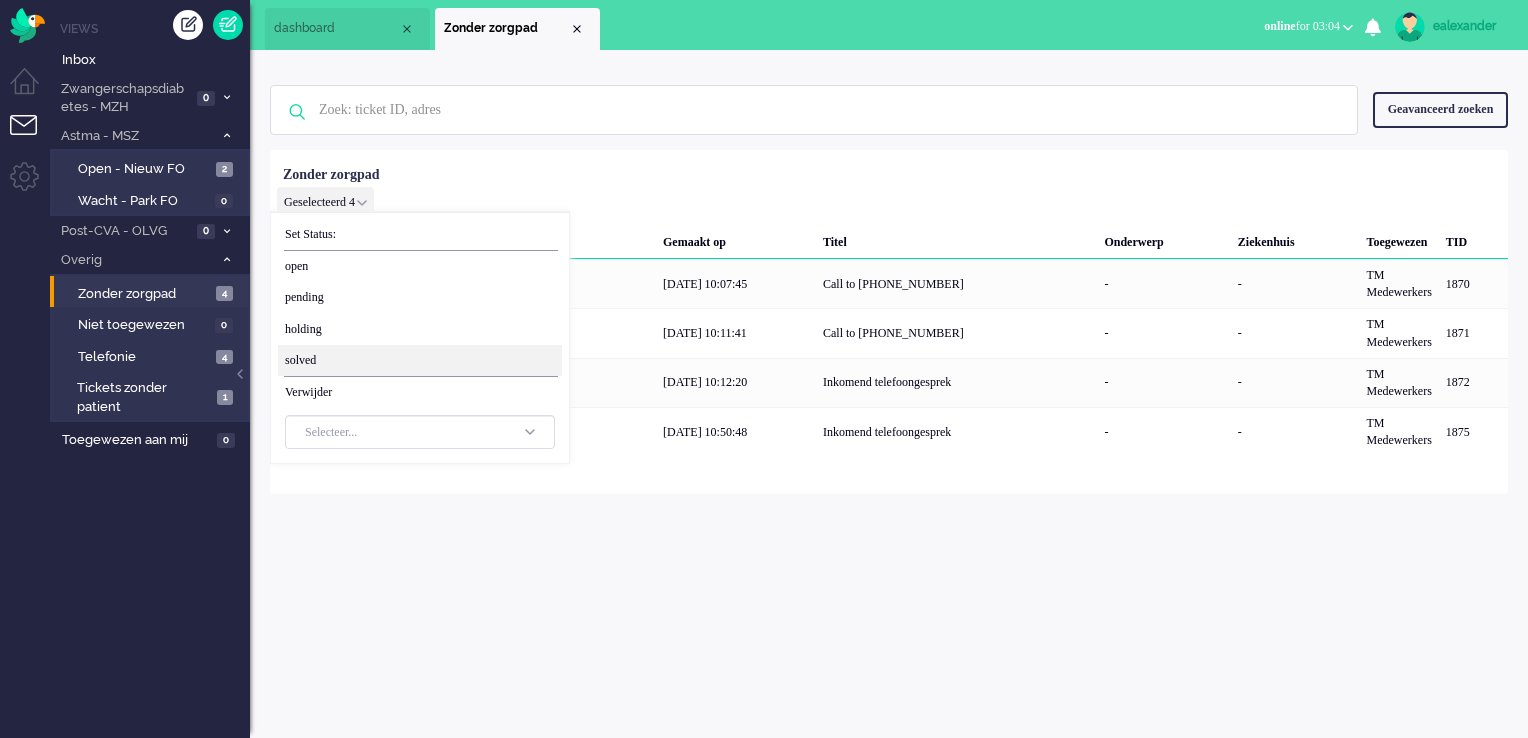 click on "solved" at bounding box center [420, 360] 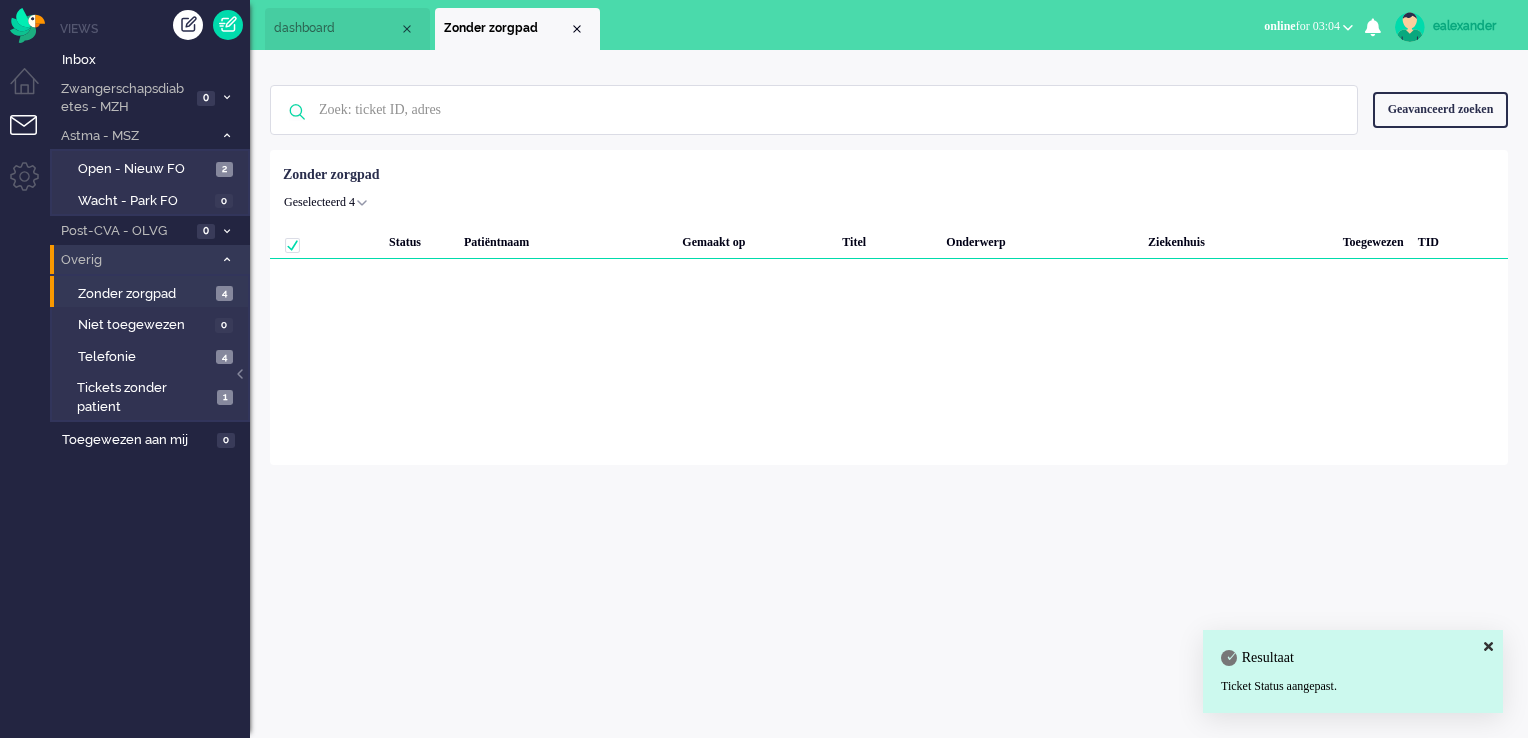 click on "Overig
9" at bounding box center (150, 259) 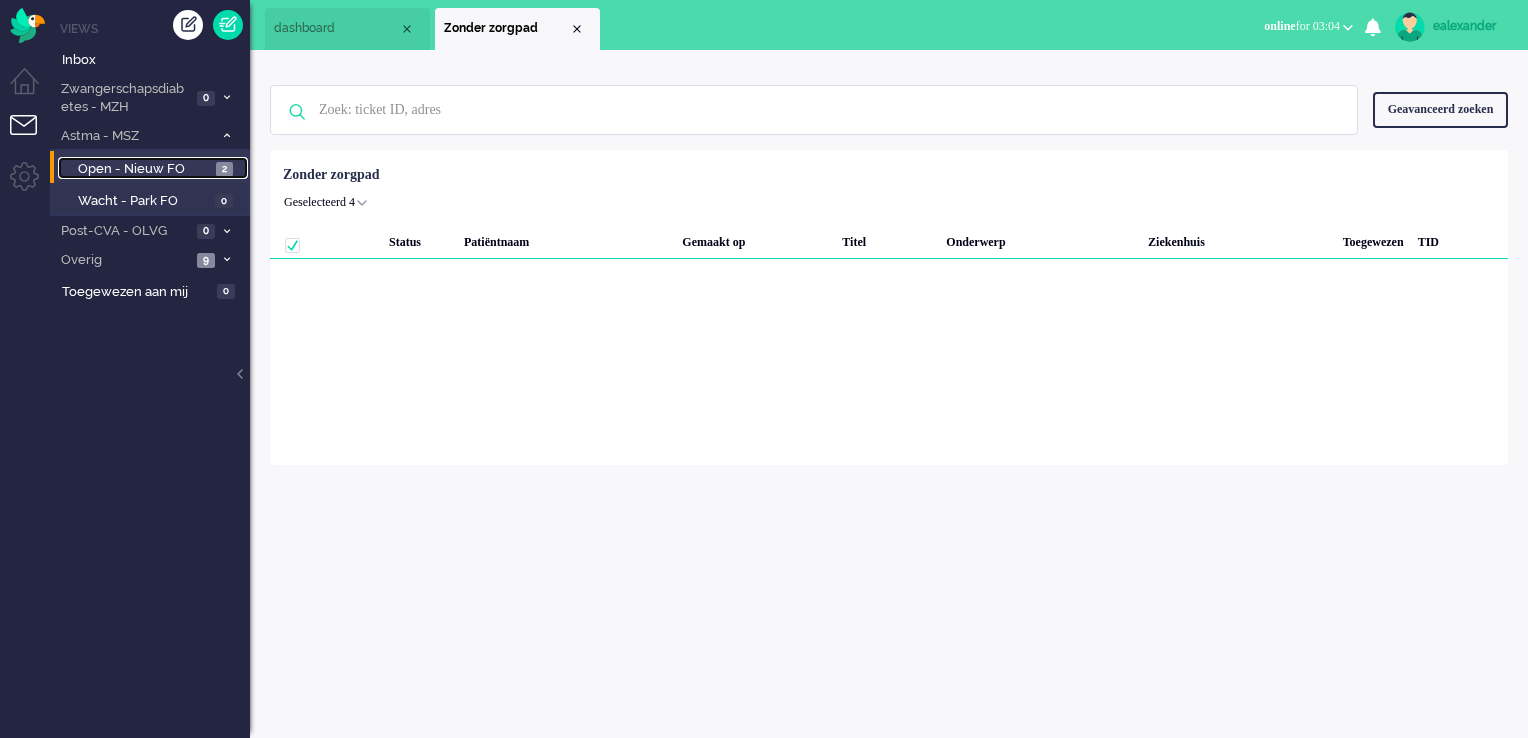 click on "Open - Nieuw FO" at bounding box center [144, 169] 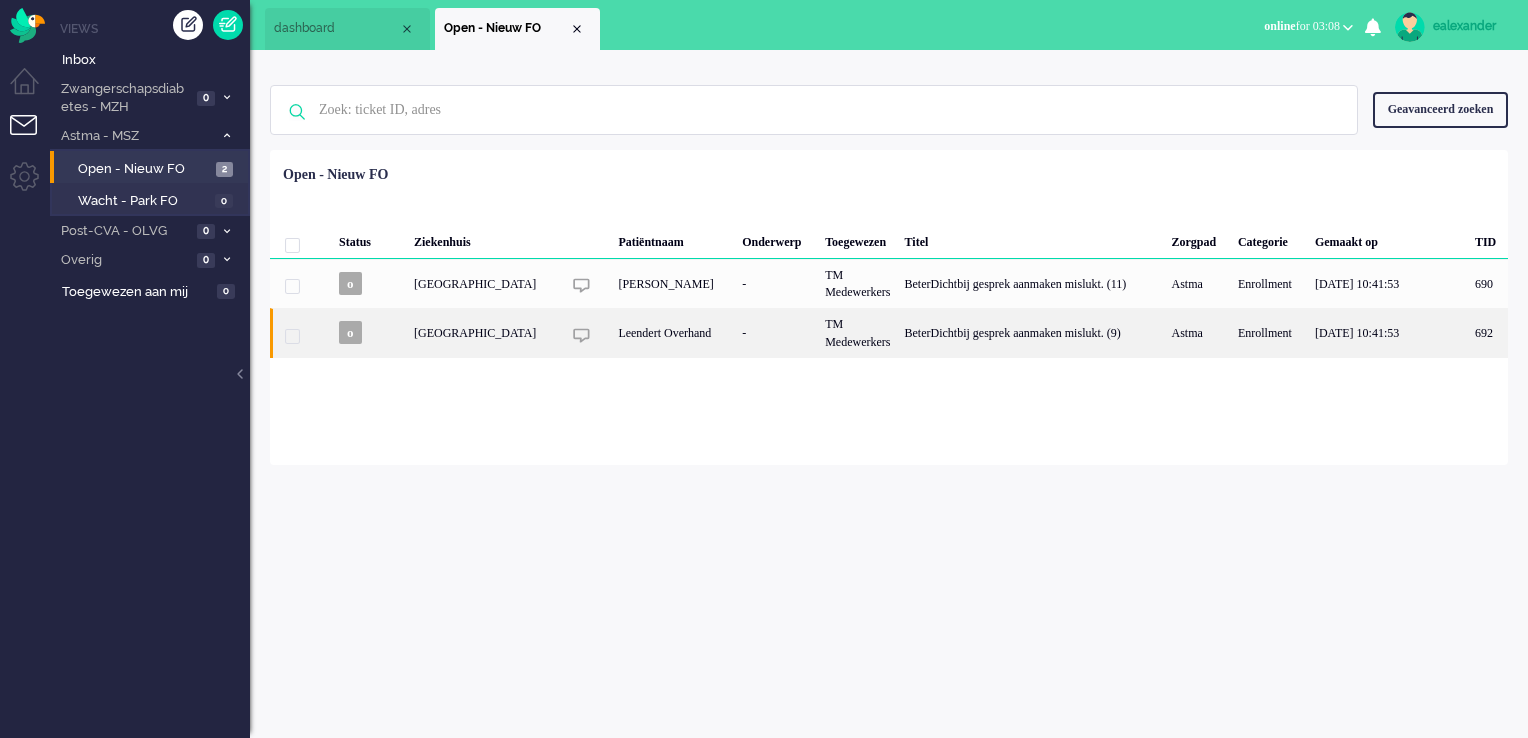 click on "BeterDichtbij gesprek aanmaken mislukt. (9)" 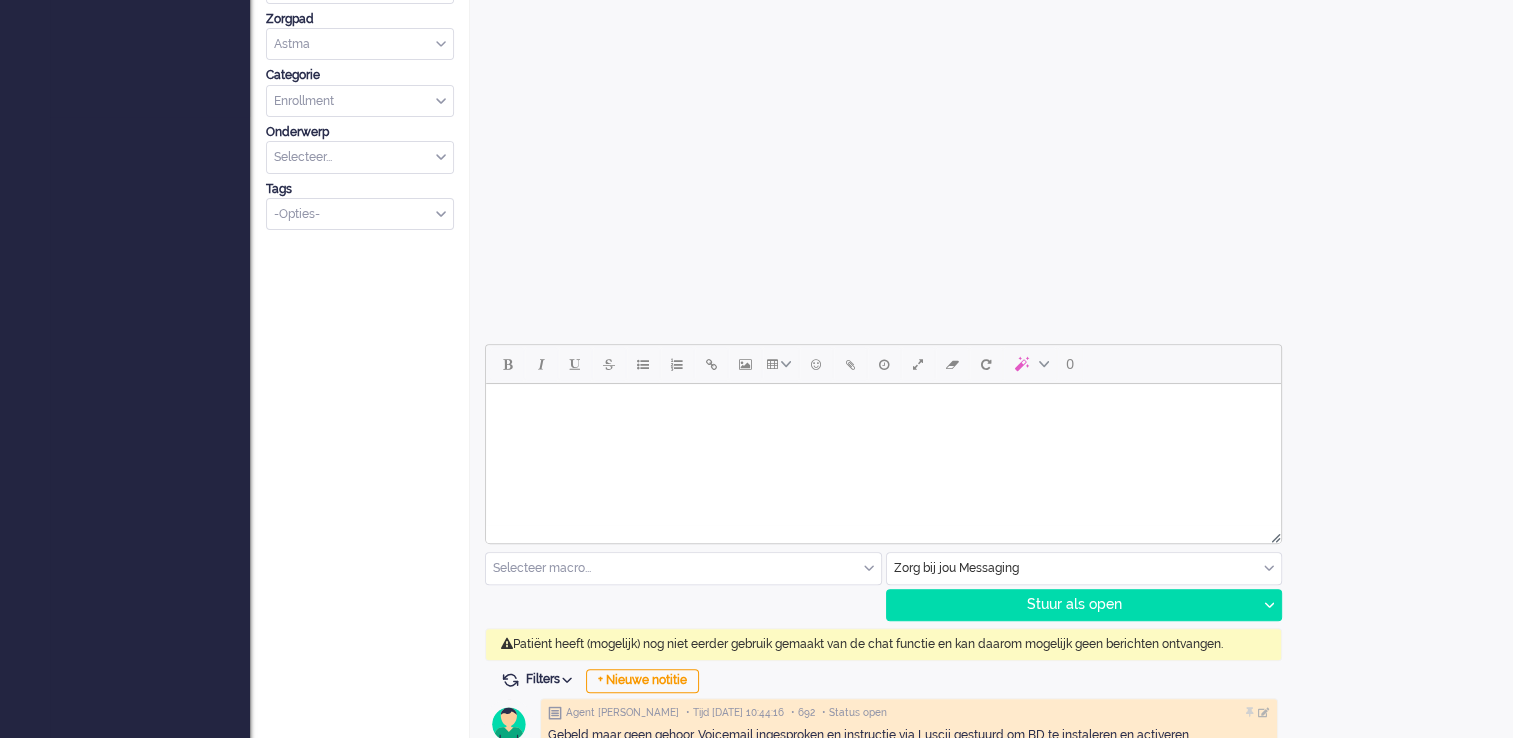 scroll, scrollTop: 0, scrollLeft: 0, axis: both 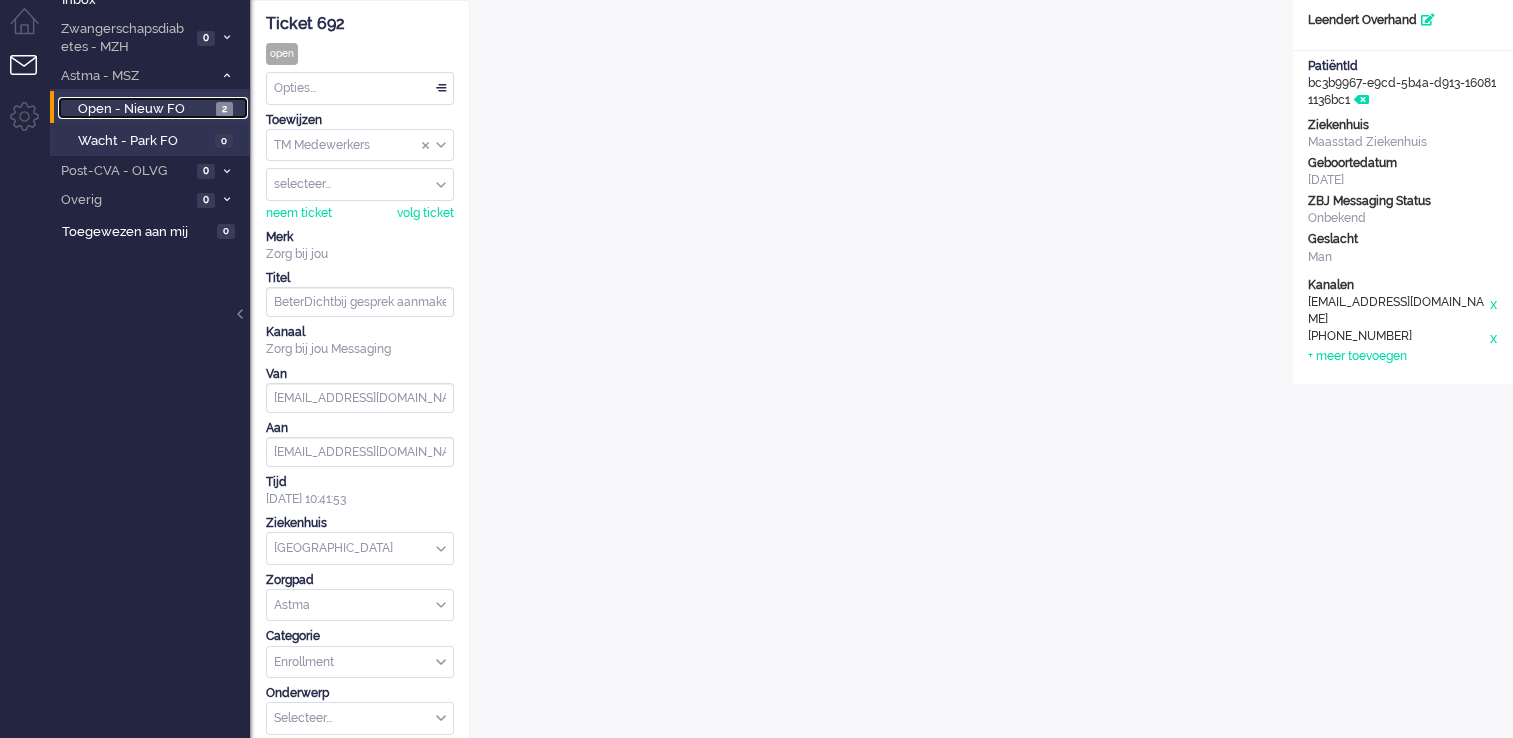 click on "Open - Nieuw FO
2" at bounding box center [153, 108] 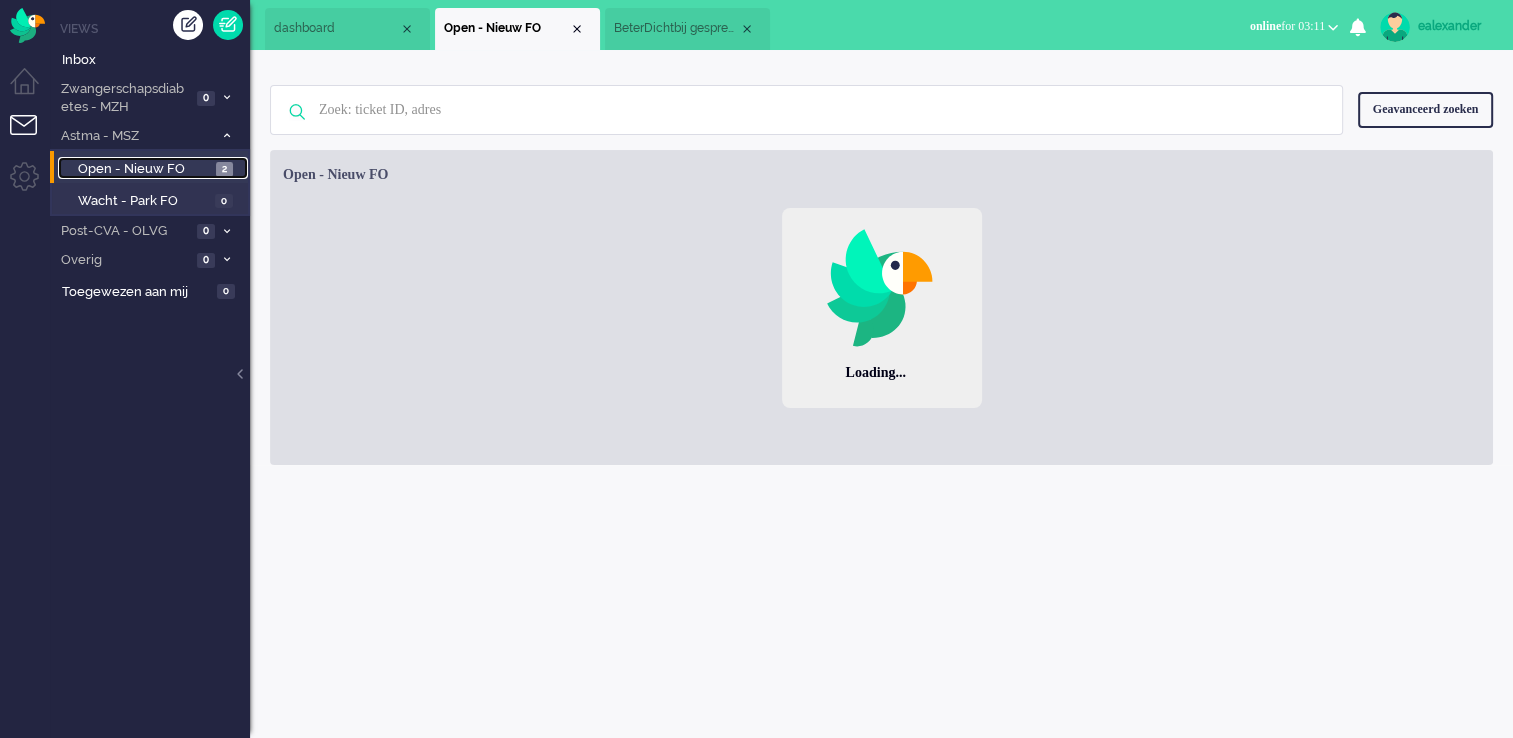 scroll, scrollTop: 0, scrollLeft: 0, axis: both 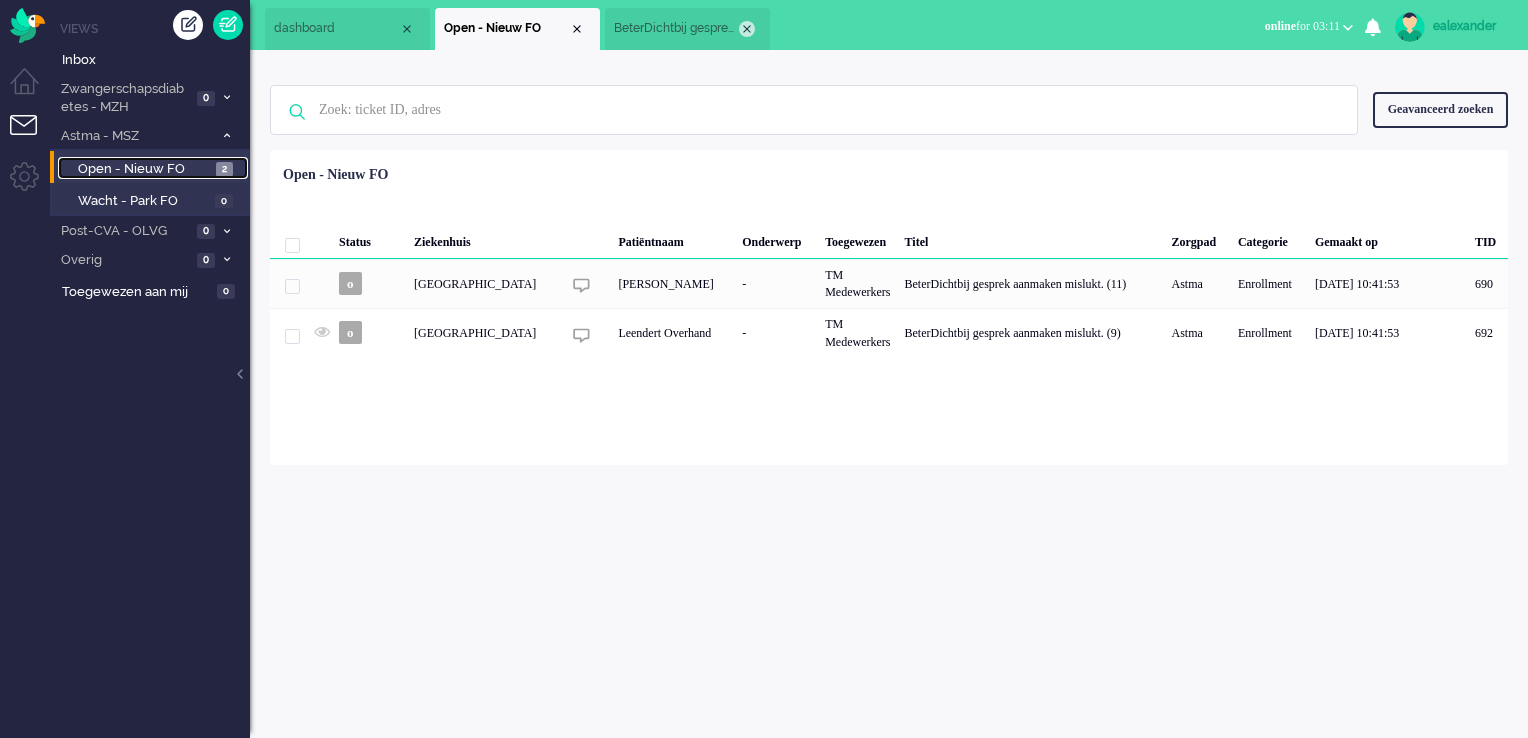 click at bounding box center (747, 29) 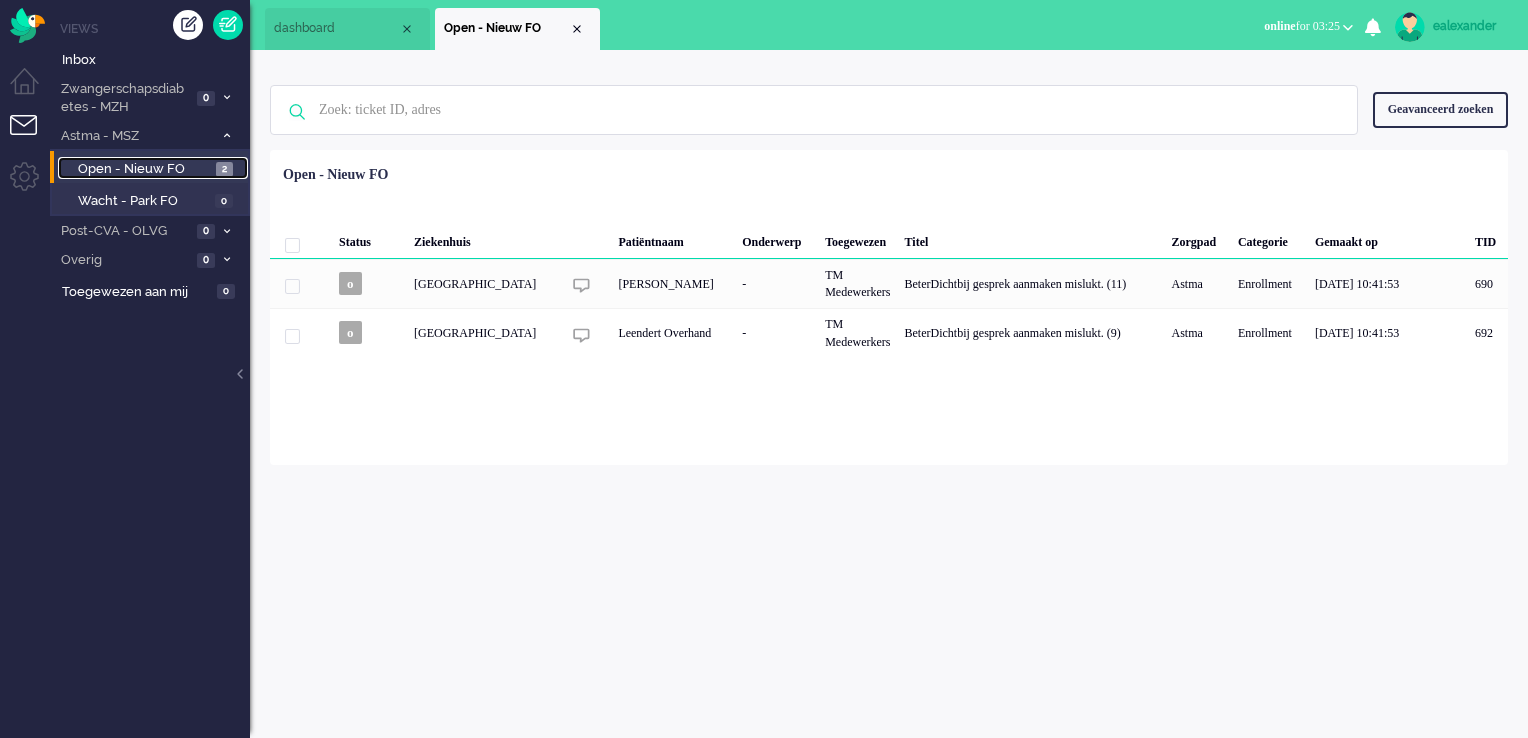 click on "dashboard" at bounding box center (336, 28) 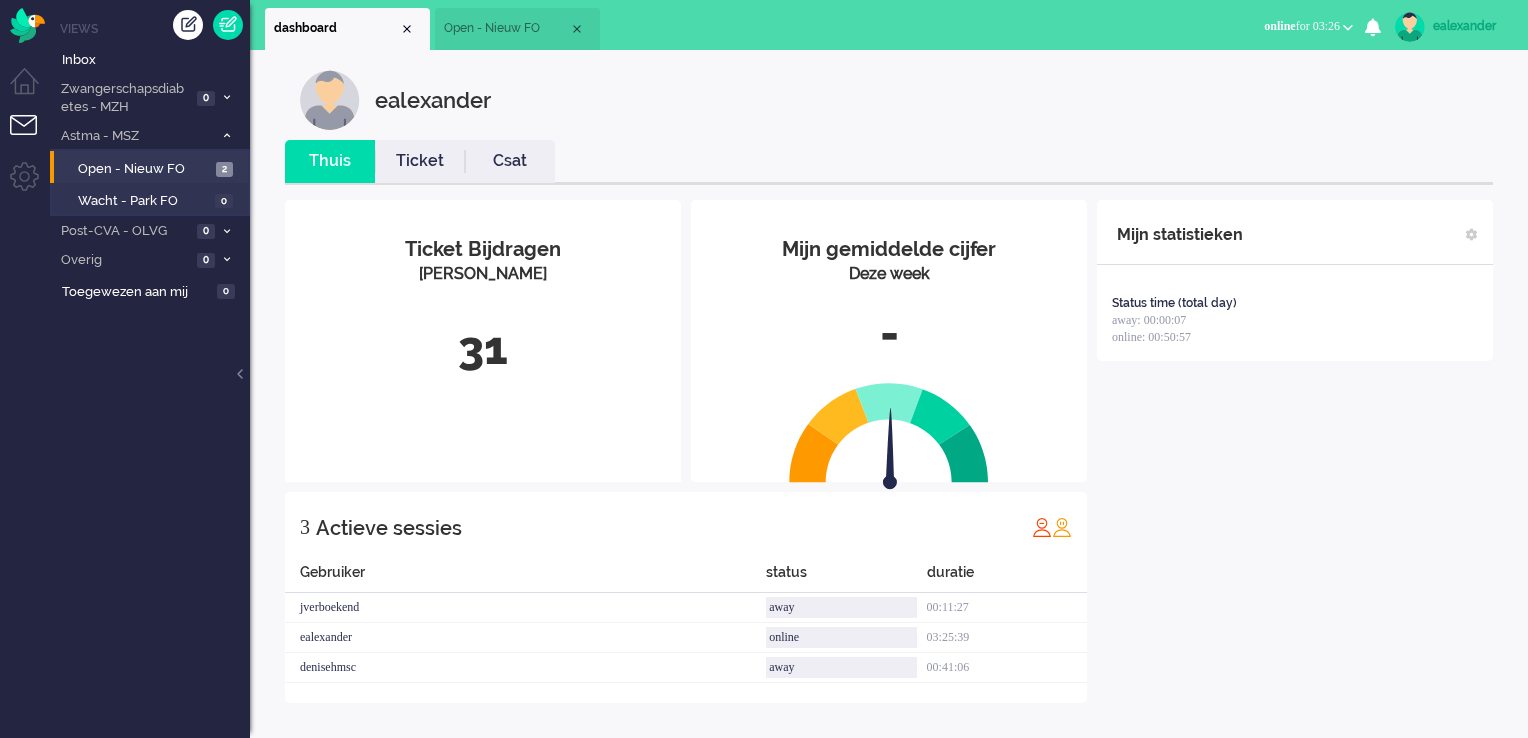click on "Ticket" at bounding box center (420, 161) 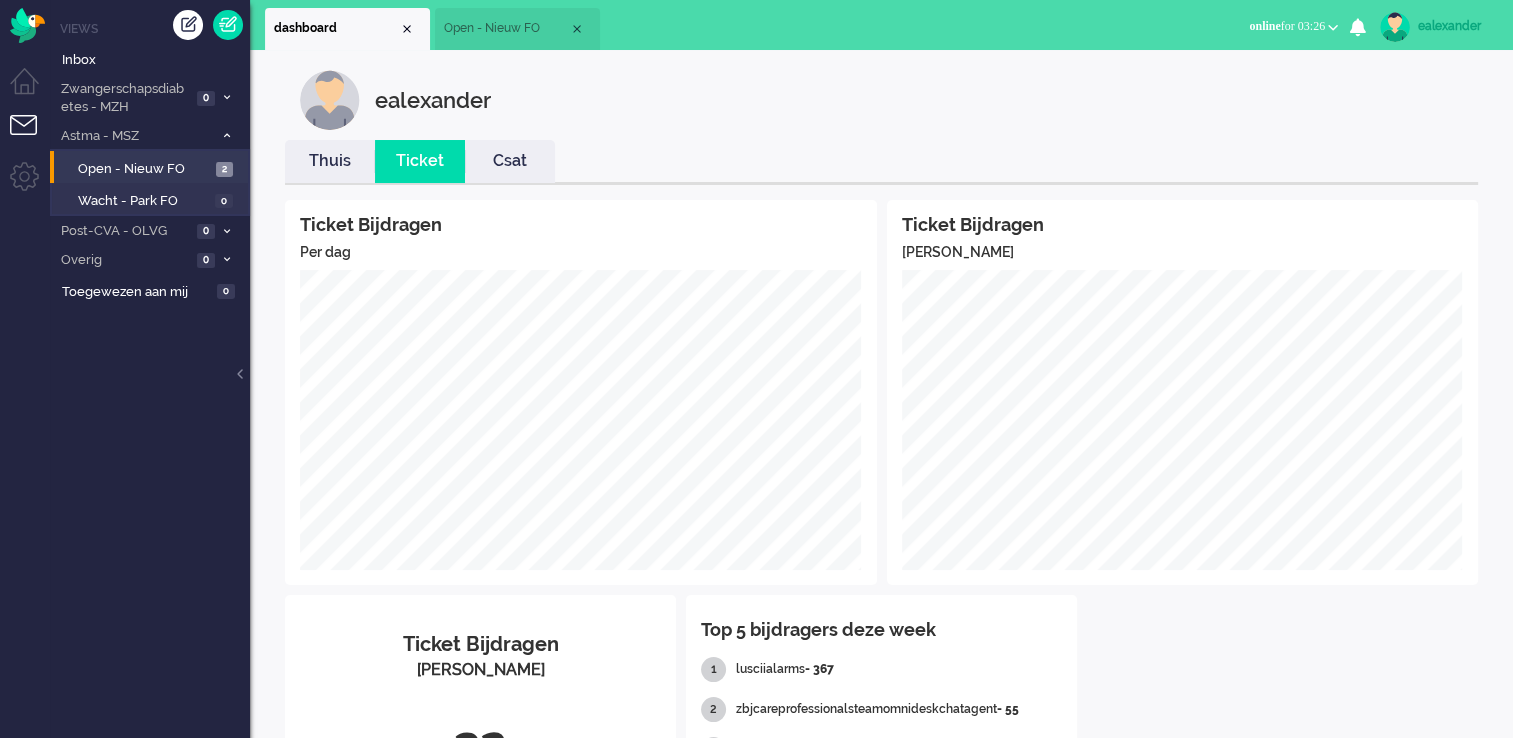 click on "ealexander" at bounding box center (896, 100) 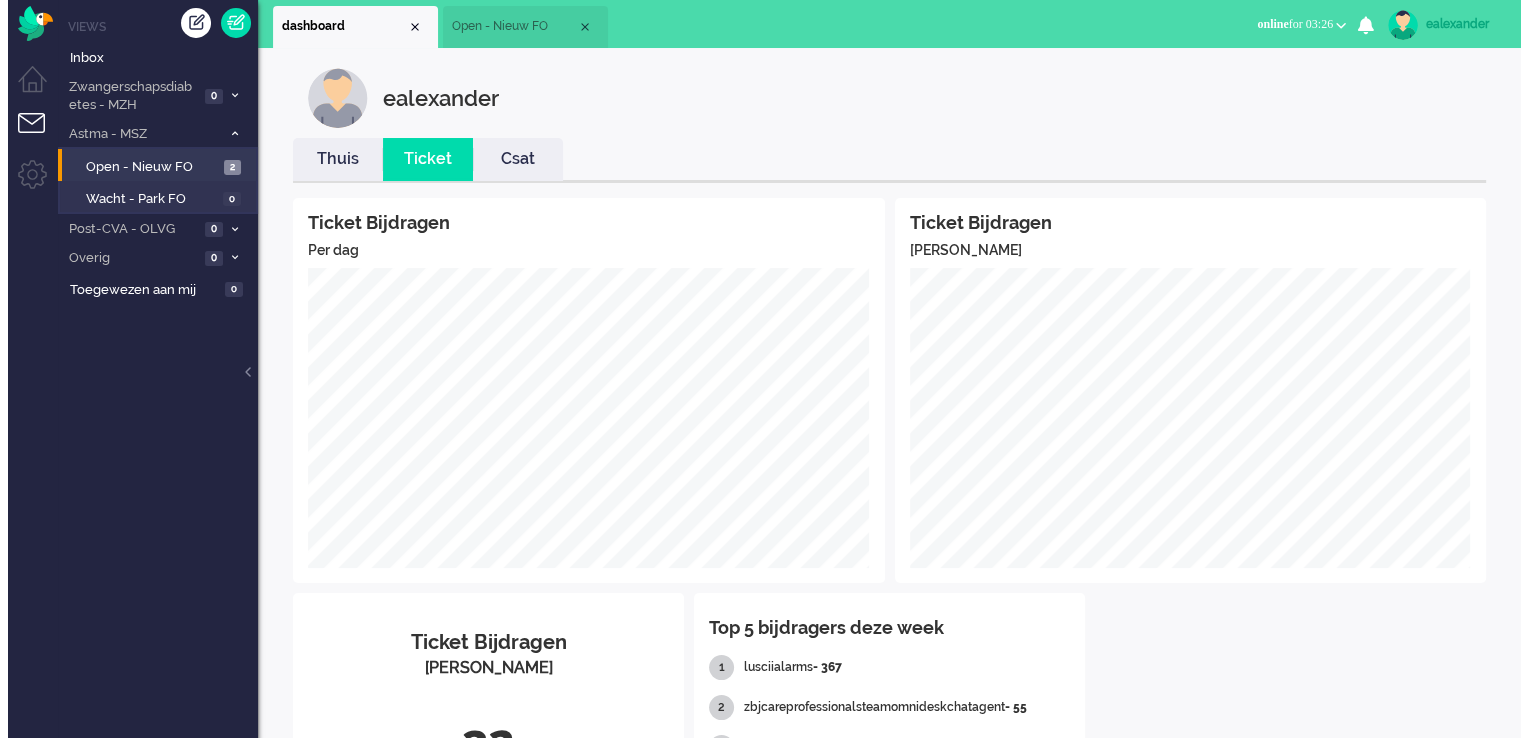 scroll, scrollTop: 0, scrollLeft: 0, axis: both 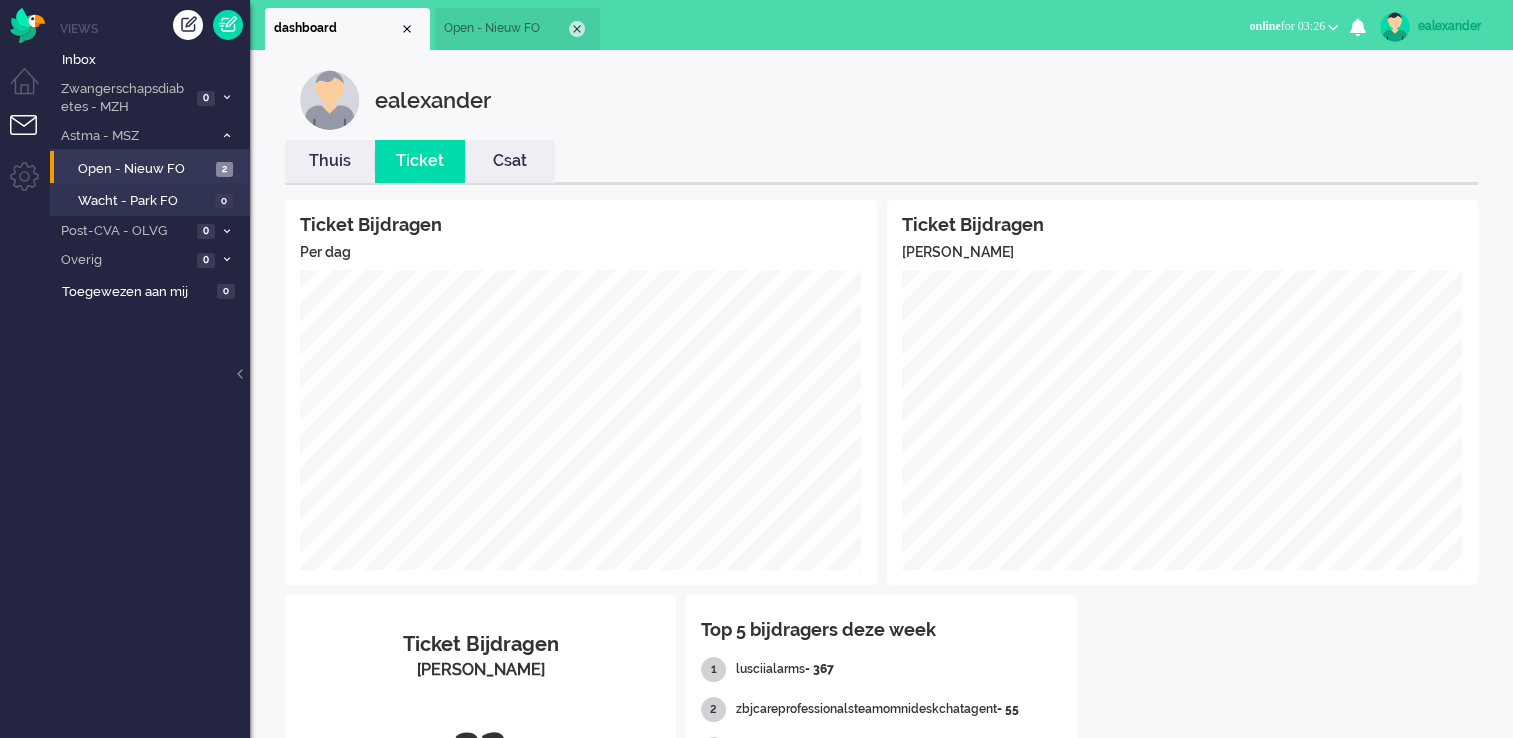 click at bounding box center (577, 29) 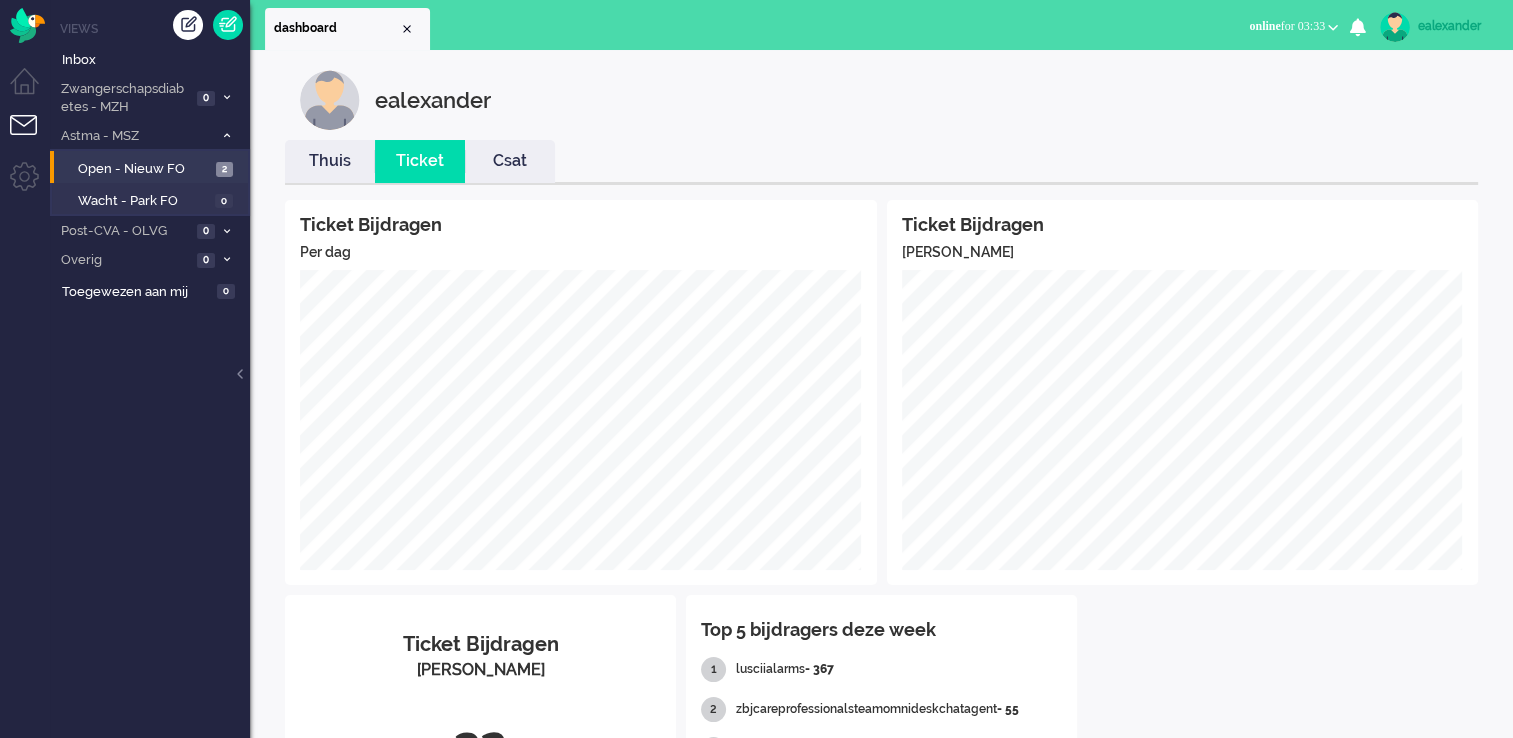 click on "Thuis" at bounding box center [330, 161] 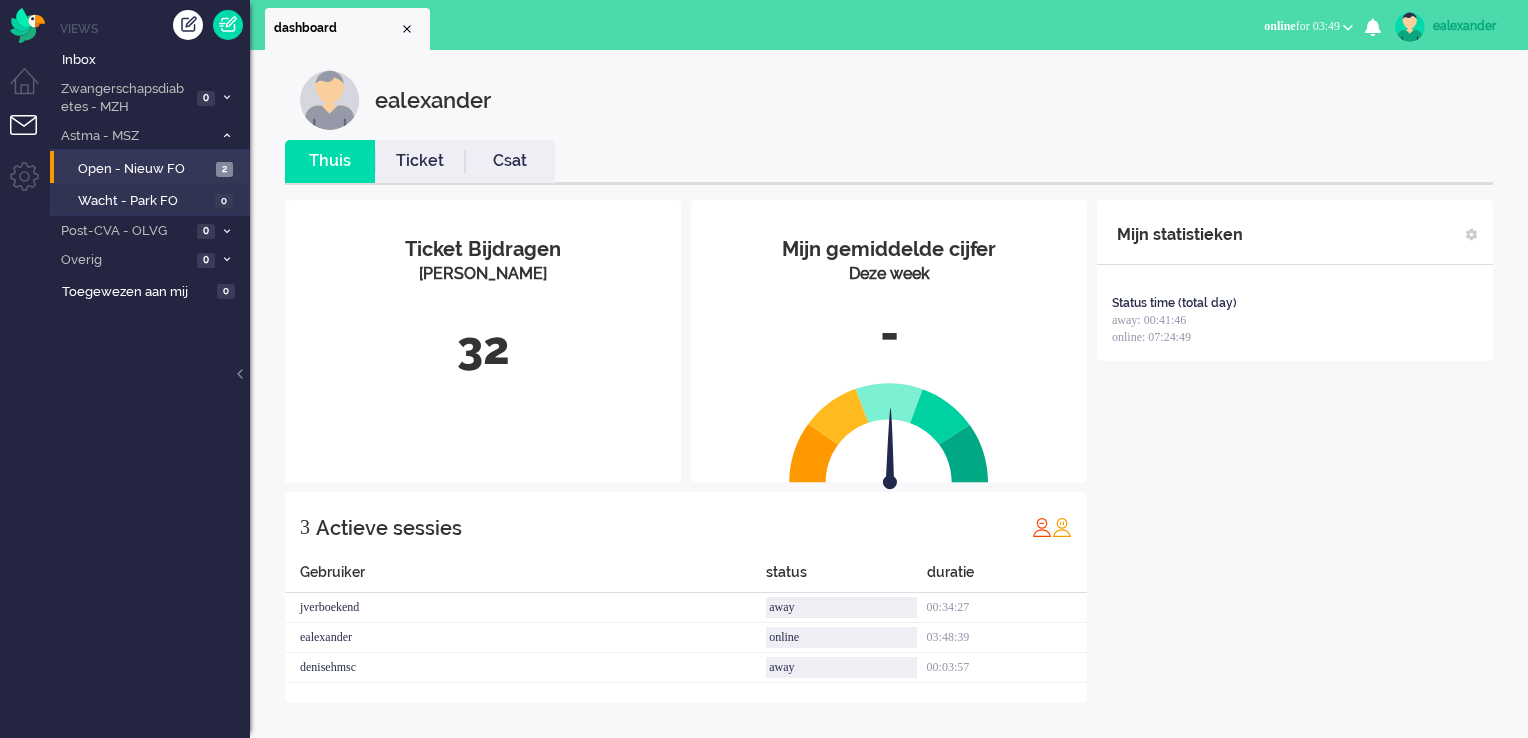 click on "online  for 03:49" at bounding box center (1302, 26) 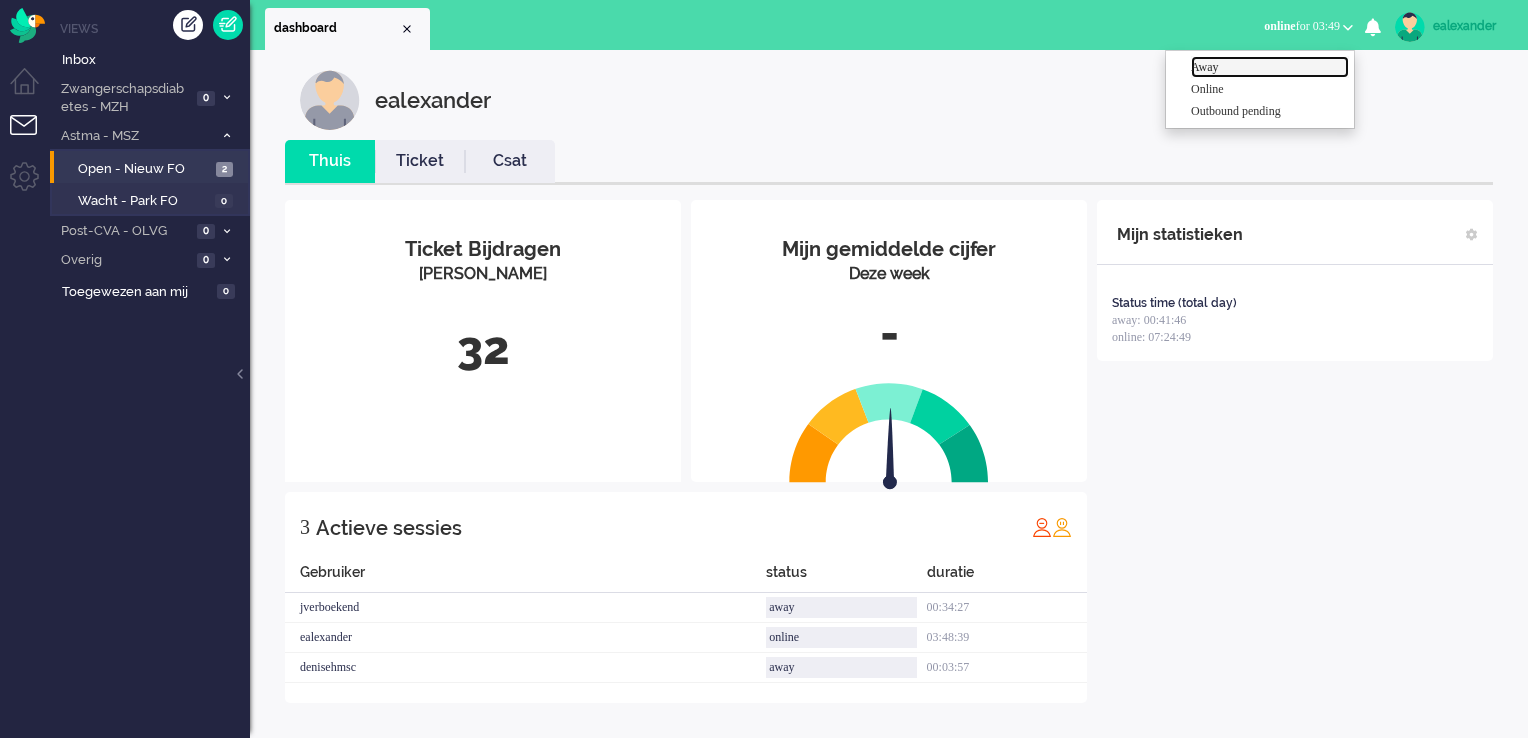 click on "Away" at bounding box center (1270, 67) 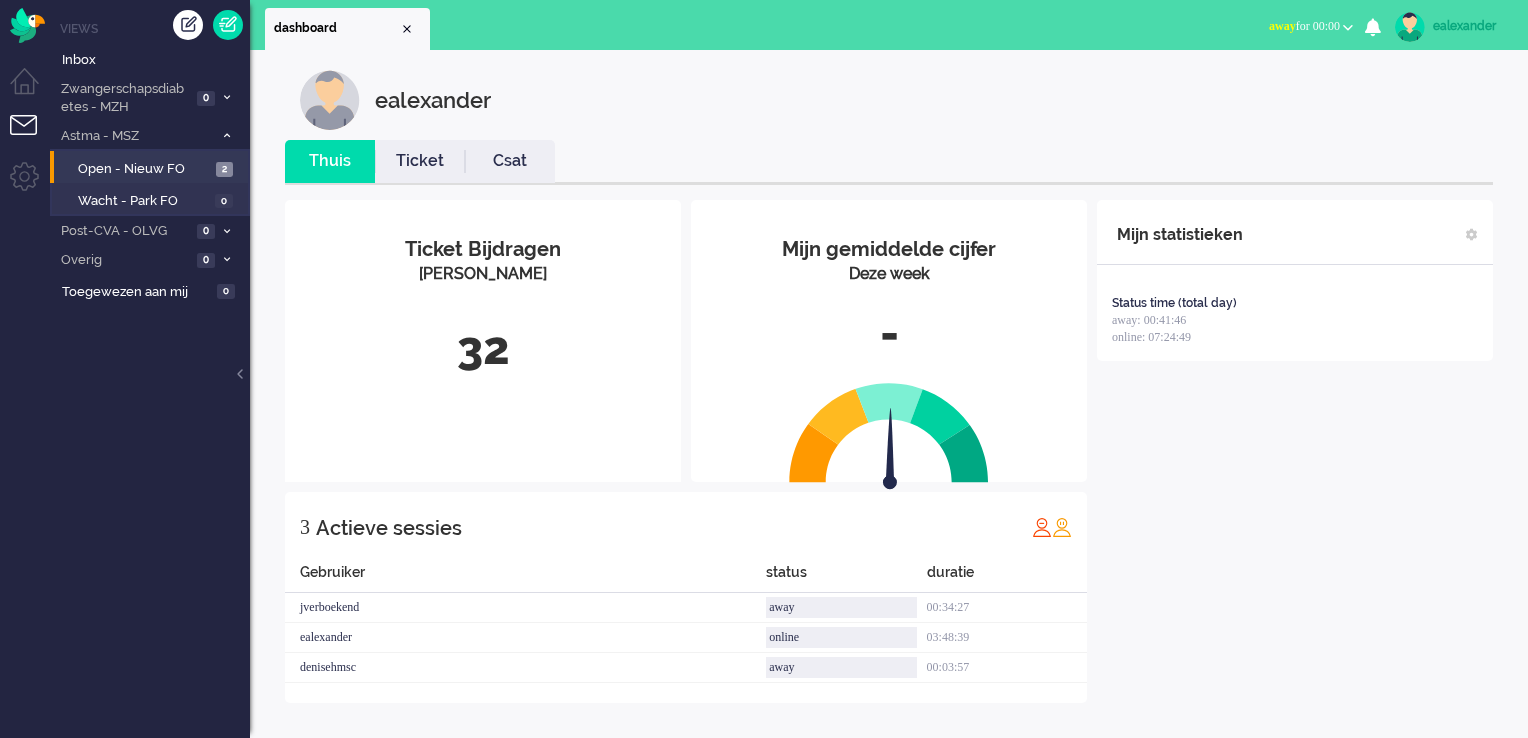 click on "ealexander" at bounding box center (1470, 26) 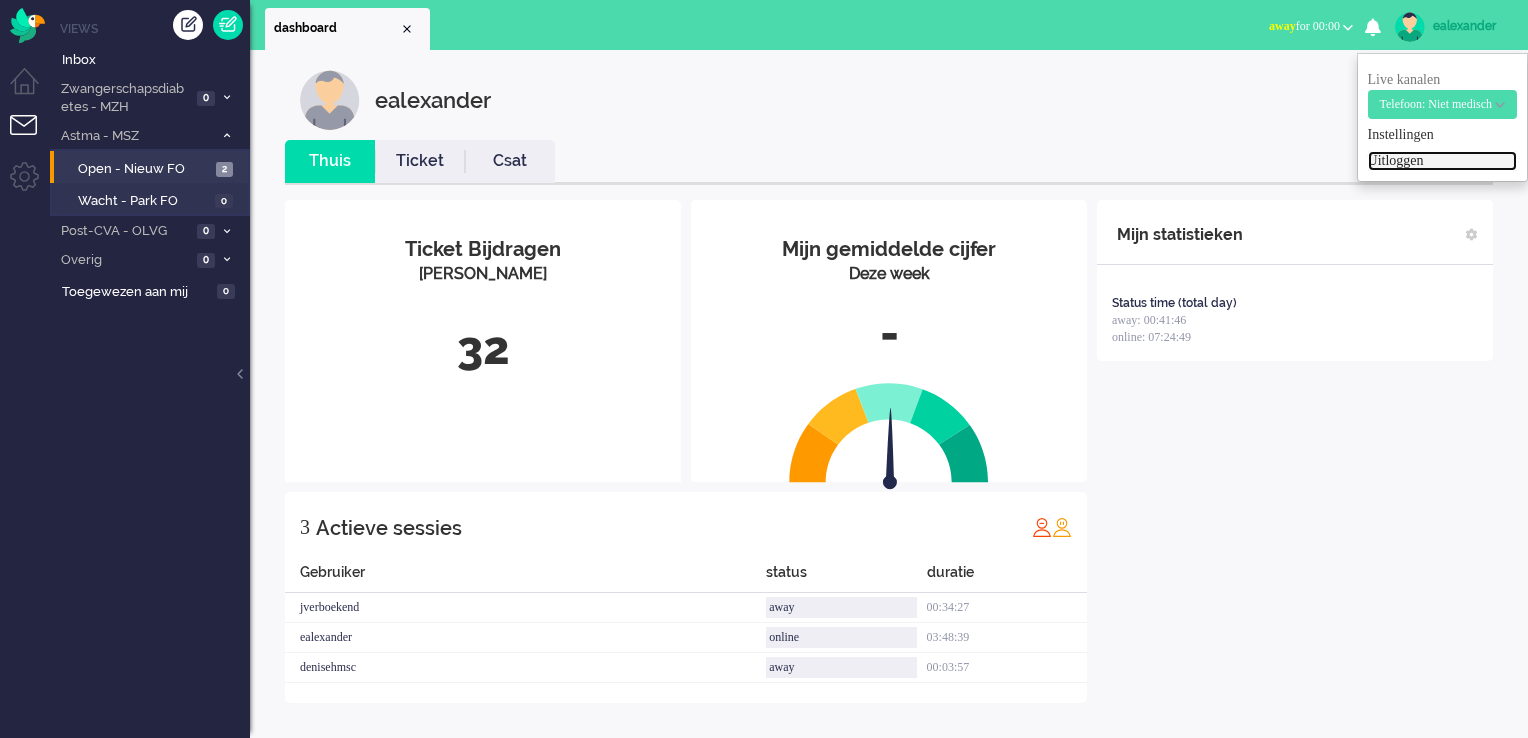 click on "Uitloggen" at bounding box center (1442, 161) 